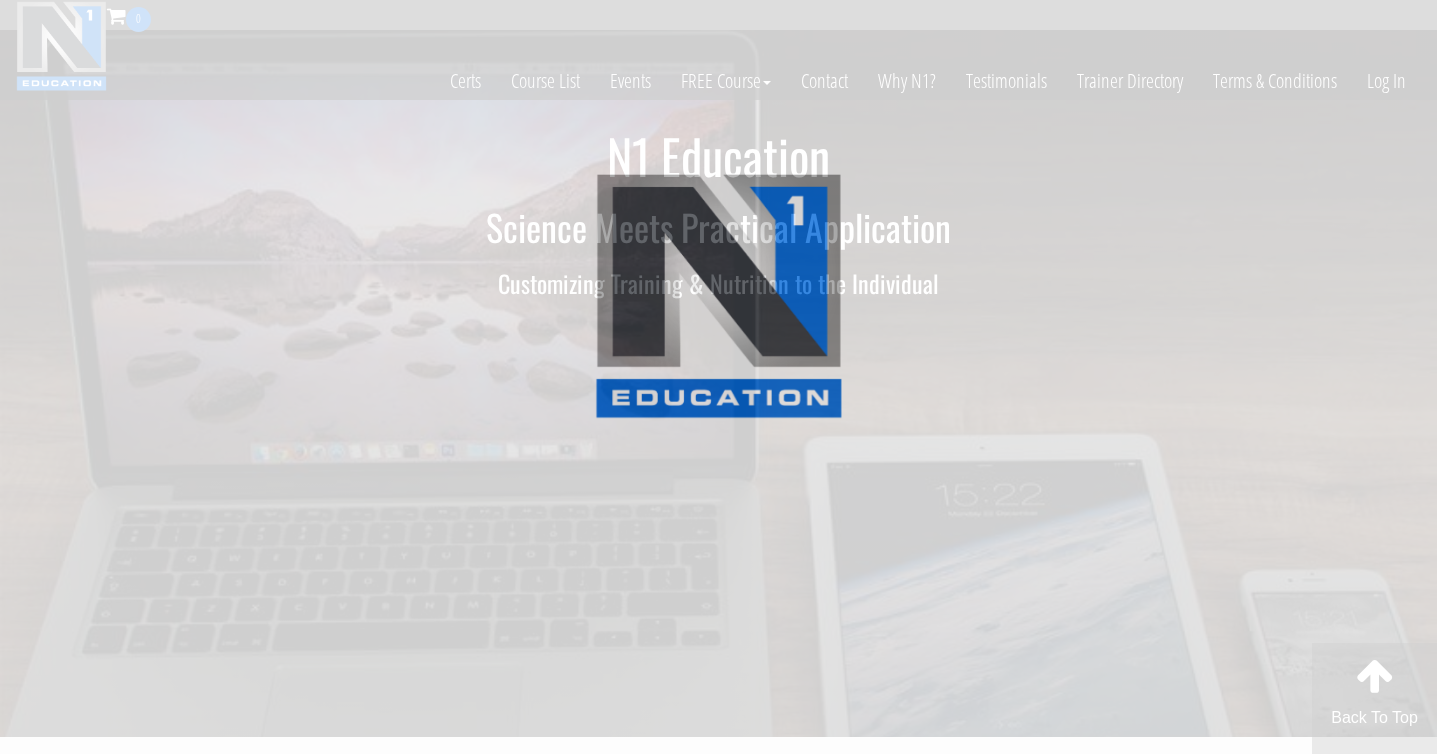 scroll, scrollTop: 0, scrollLeft: 0, axis: both 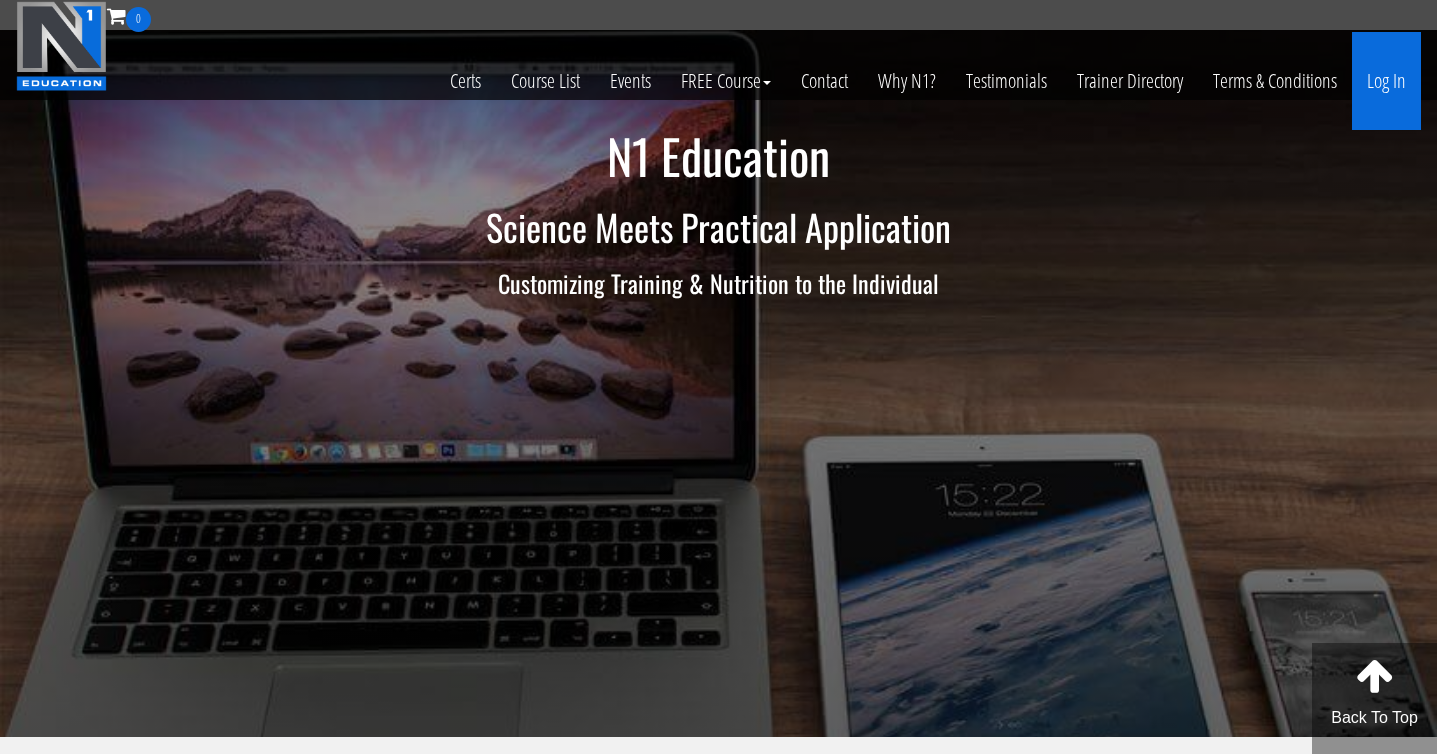 click on "Log In" at bounding box center [1386, 81] 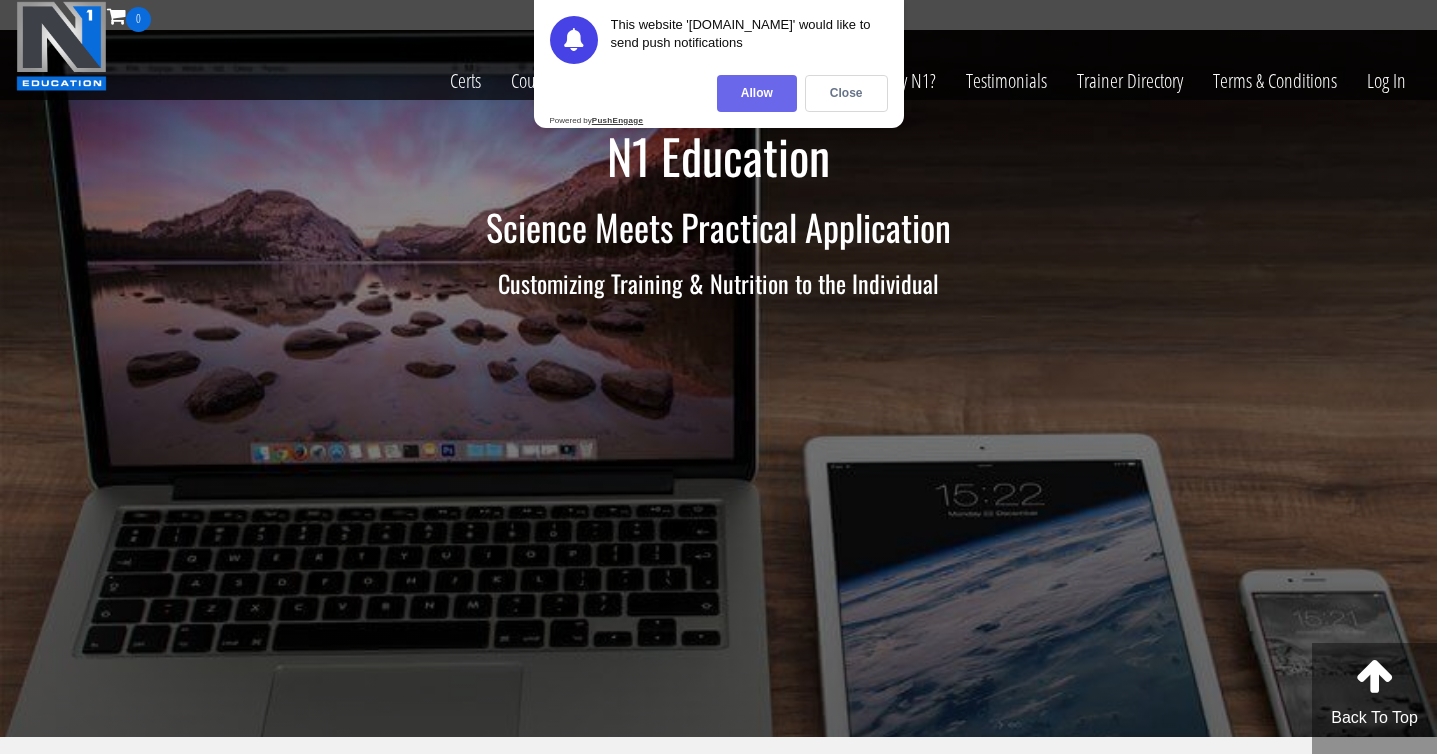 click on "Allow" at bounding box center (757, 93) 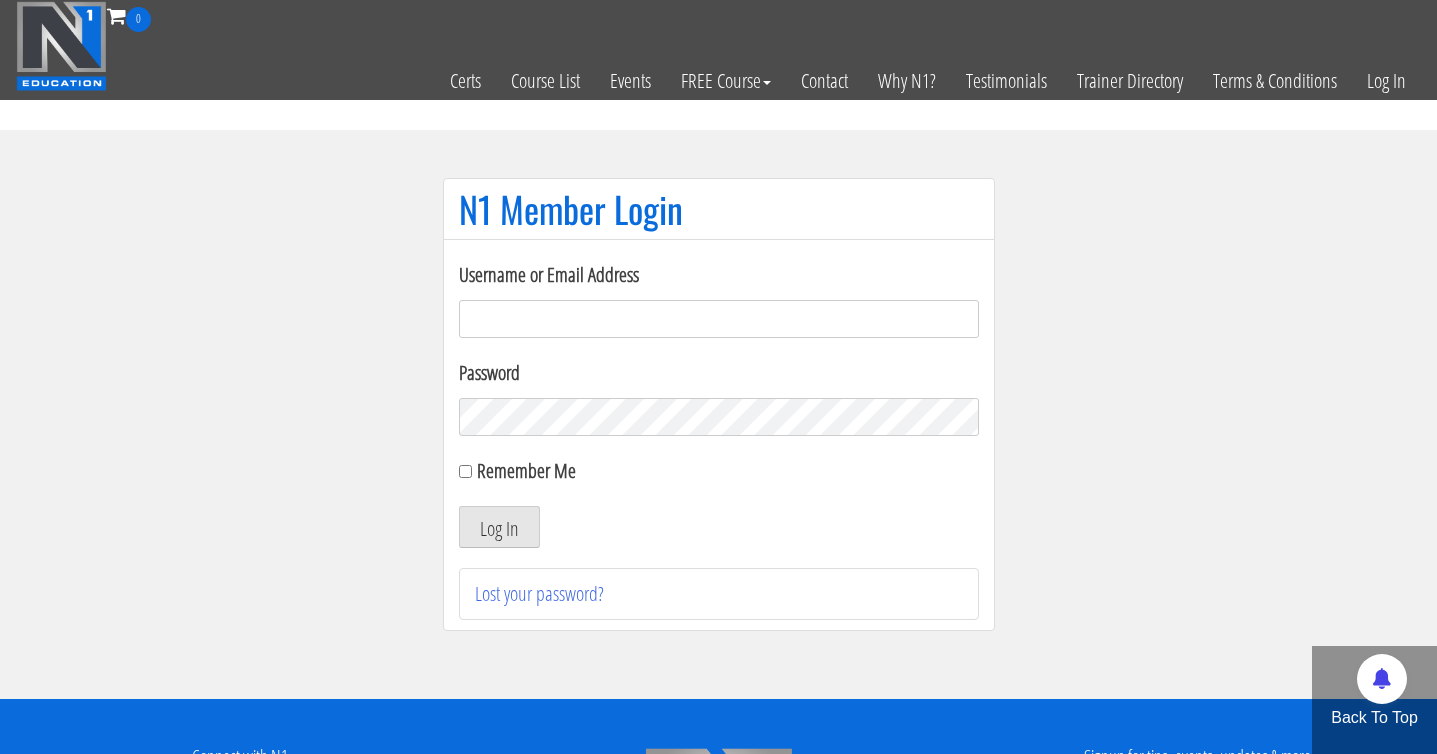 scroll, scrollTop: 0, scrollLeft: 0, axis: both 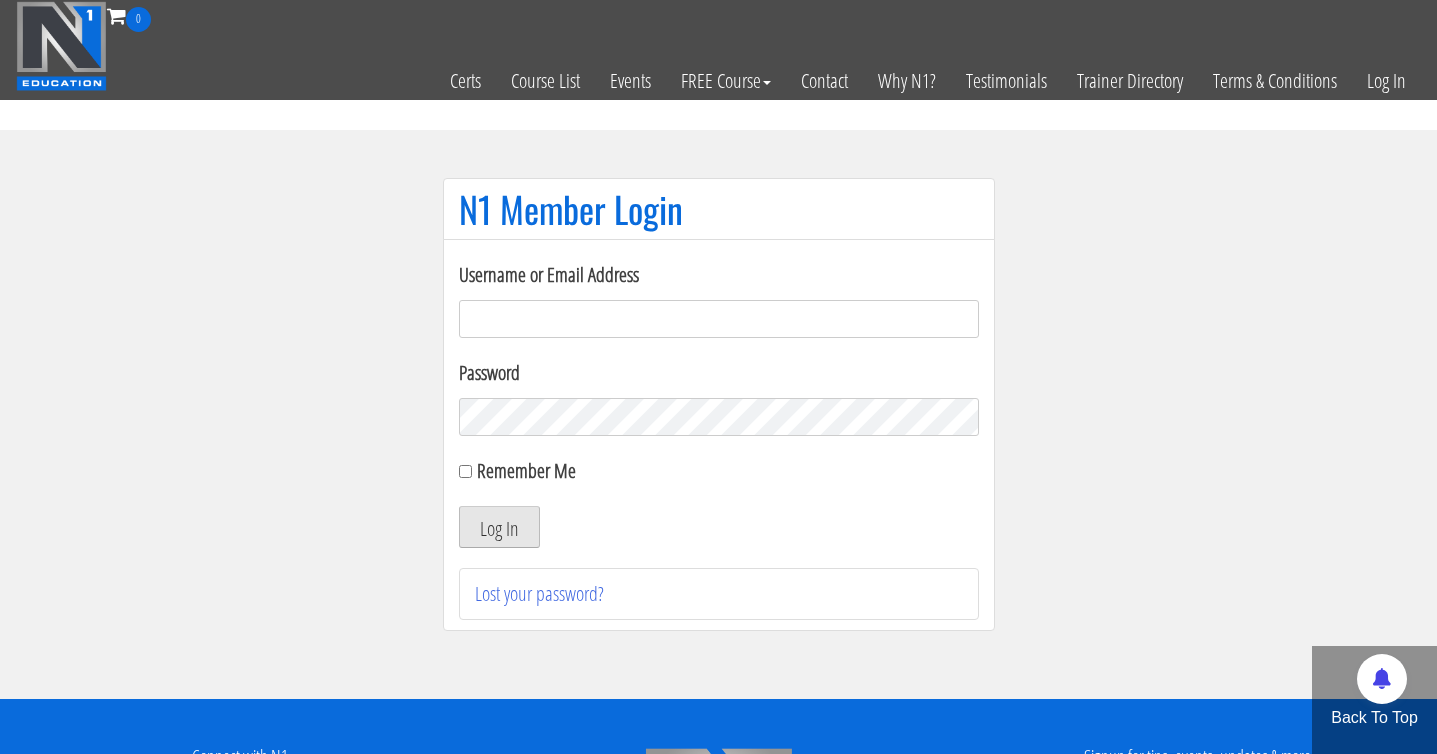 type on "kontakt@michaeladahlstrom.se" 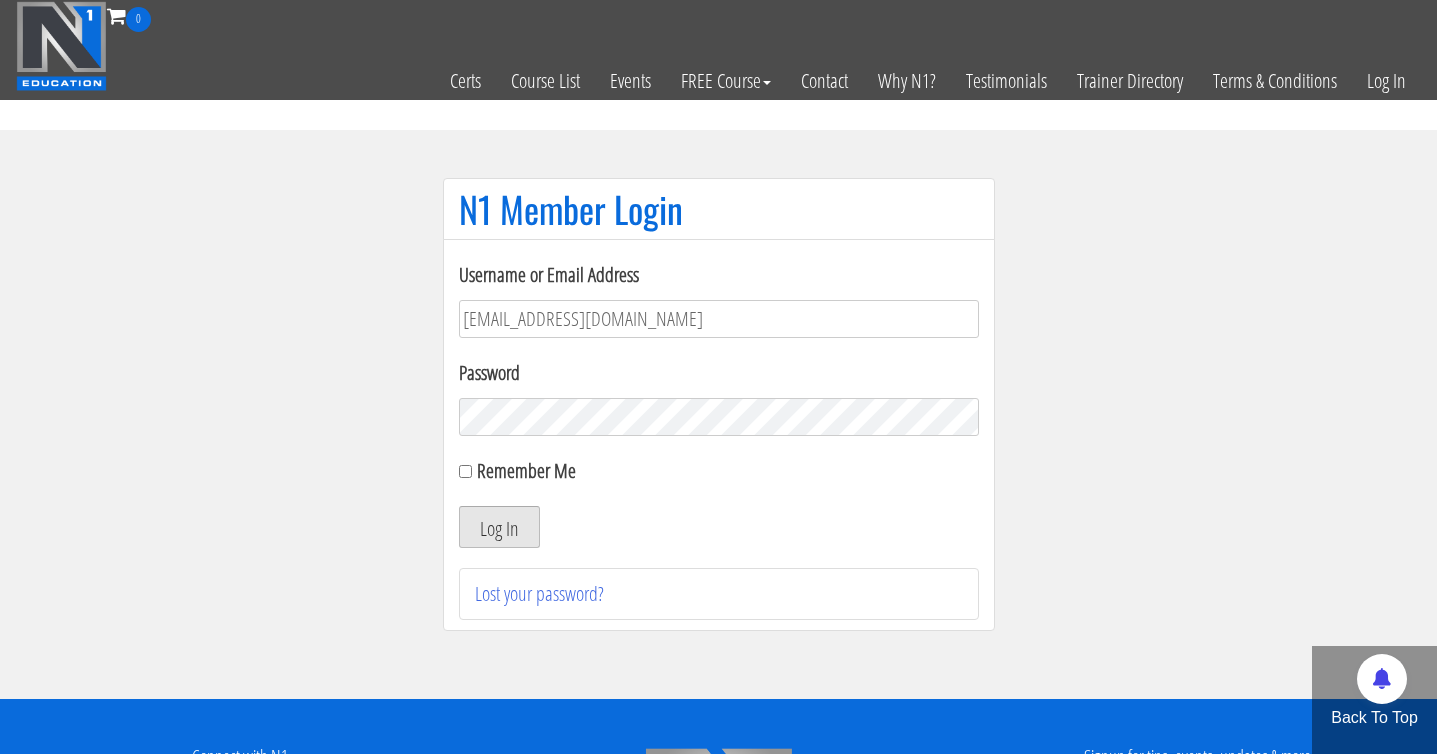 click on "Log In" at bounding box center [499, 527] 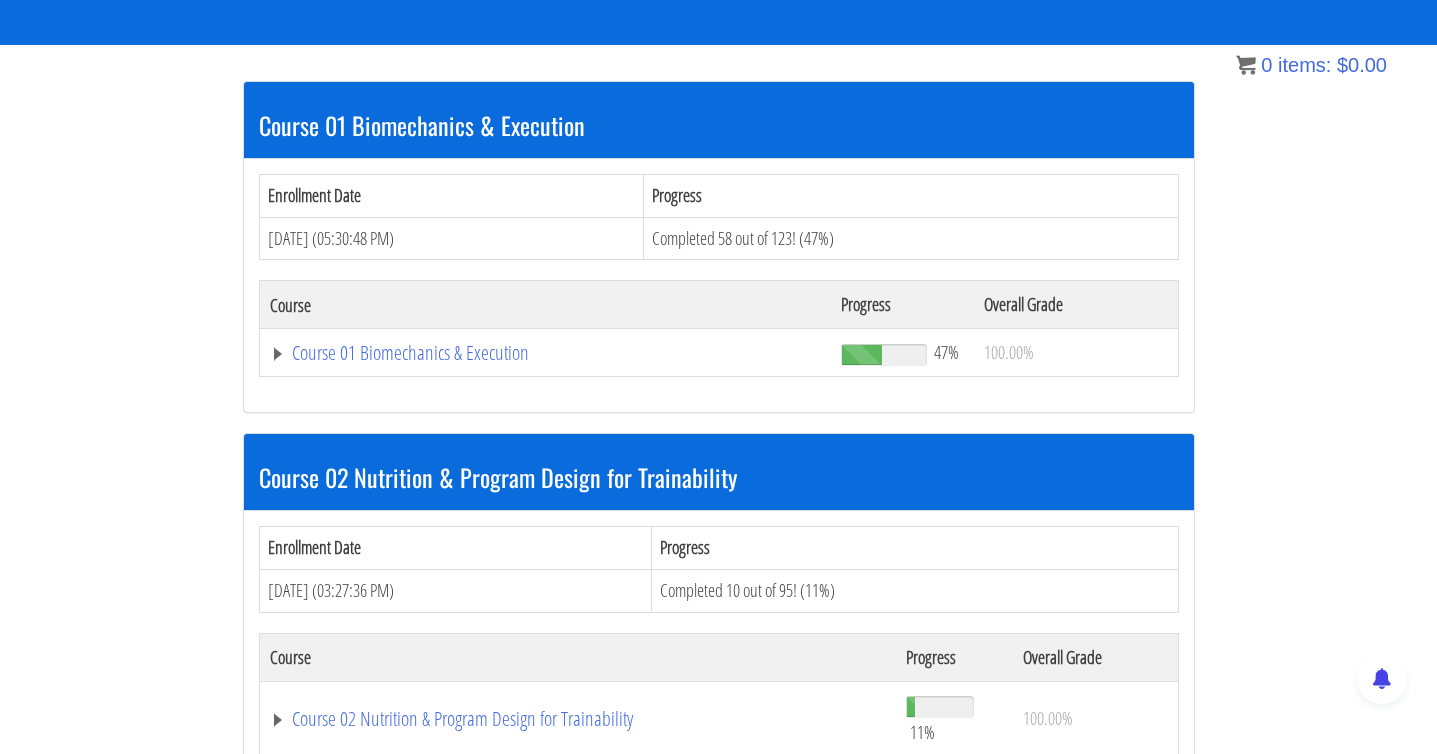 scroll, scrollTop: 383, scrollLeft: 0, axis: vertical 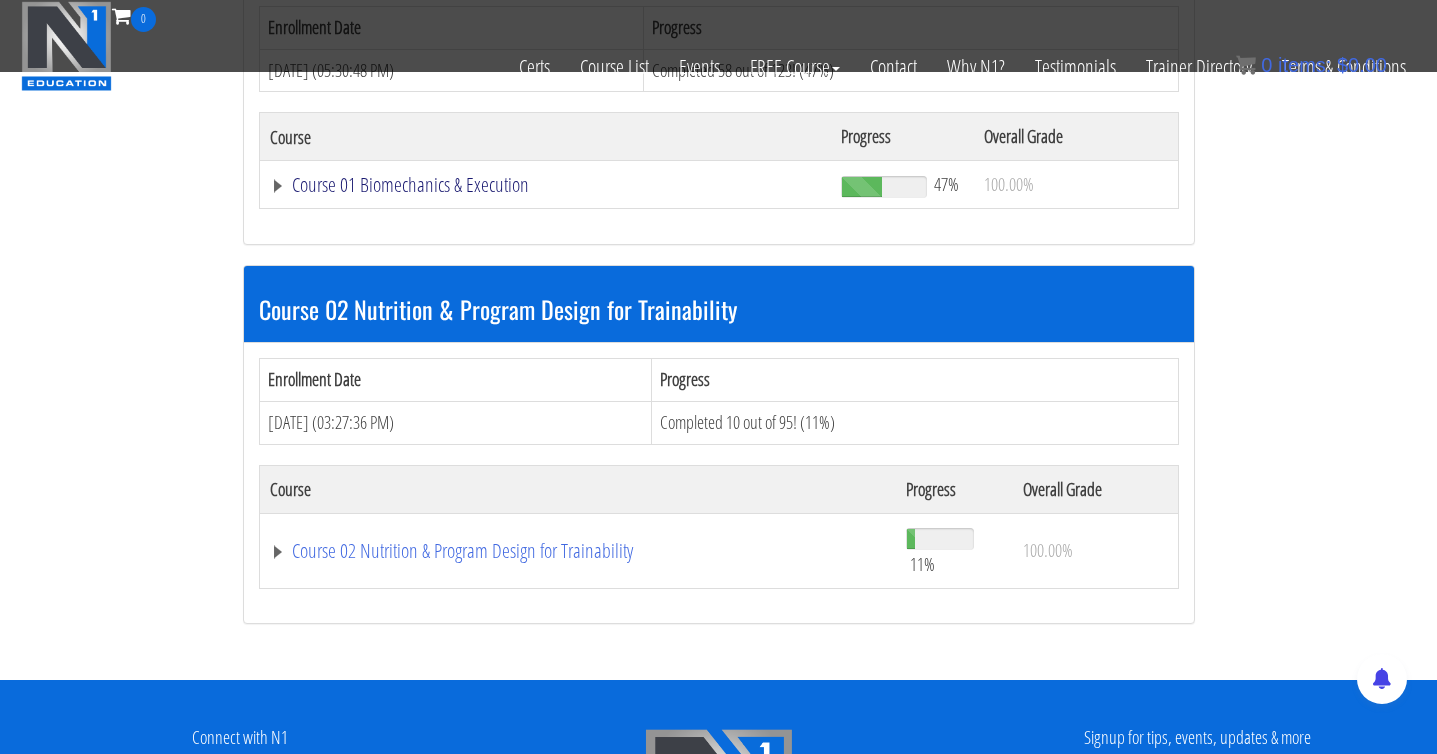 click on "Course 01 Biomechanics & Execution" at bounding box center [546, 185] 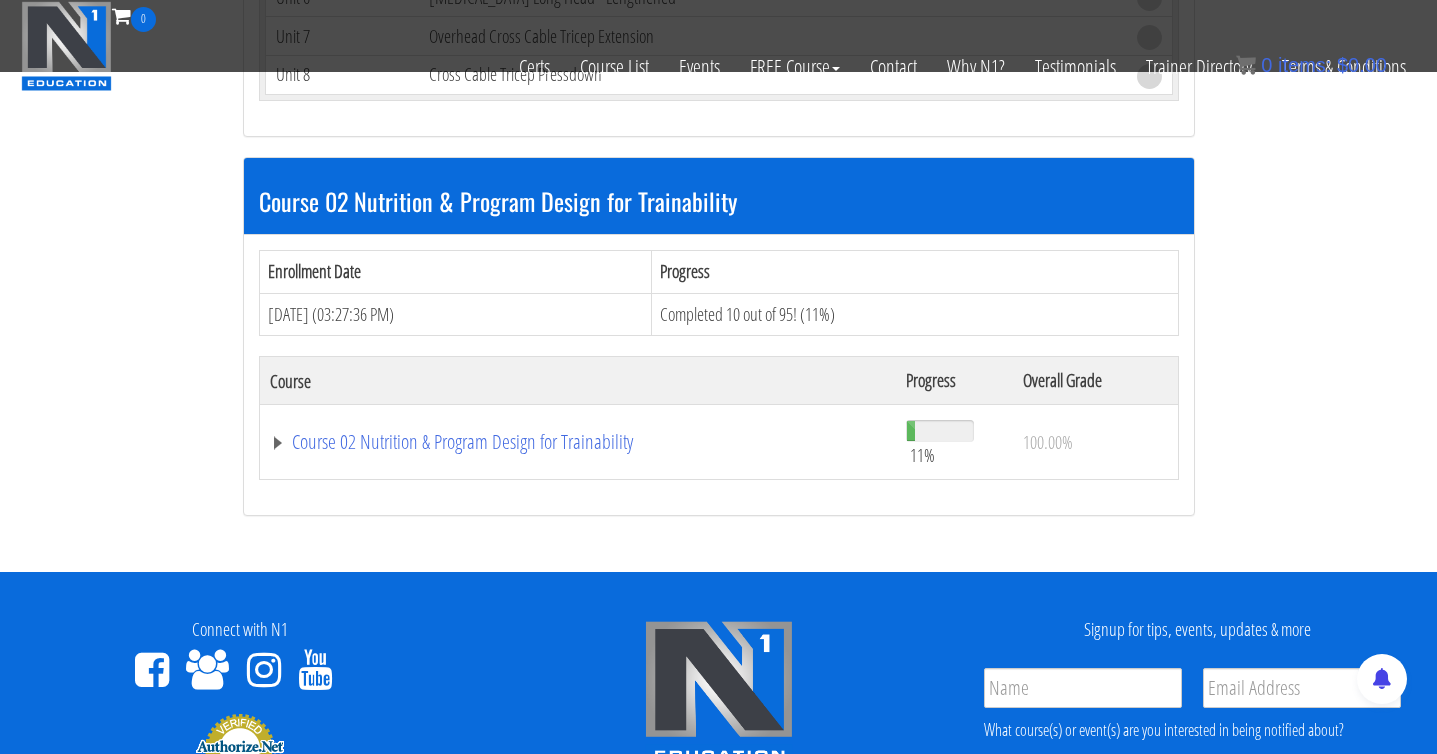 scroll, scrollTop: 6266, scrollLeft: 0, axis: vertical 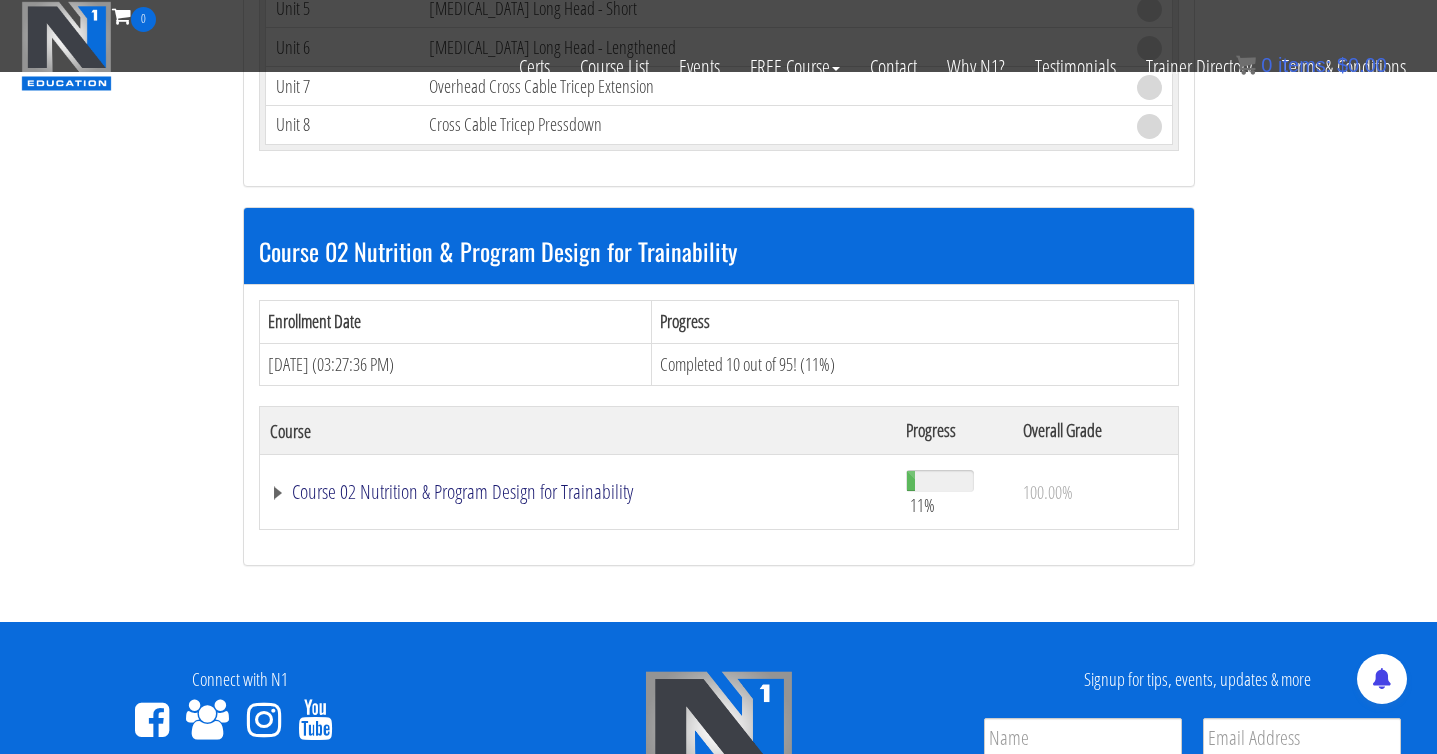 click on "Course 02 Nutrition & Program Design for Trainability" at bounding box center [546, -5698] 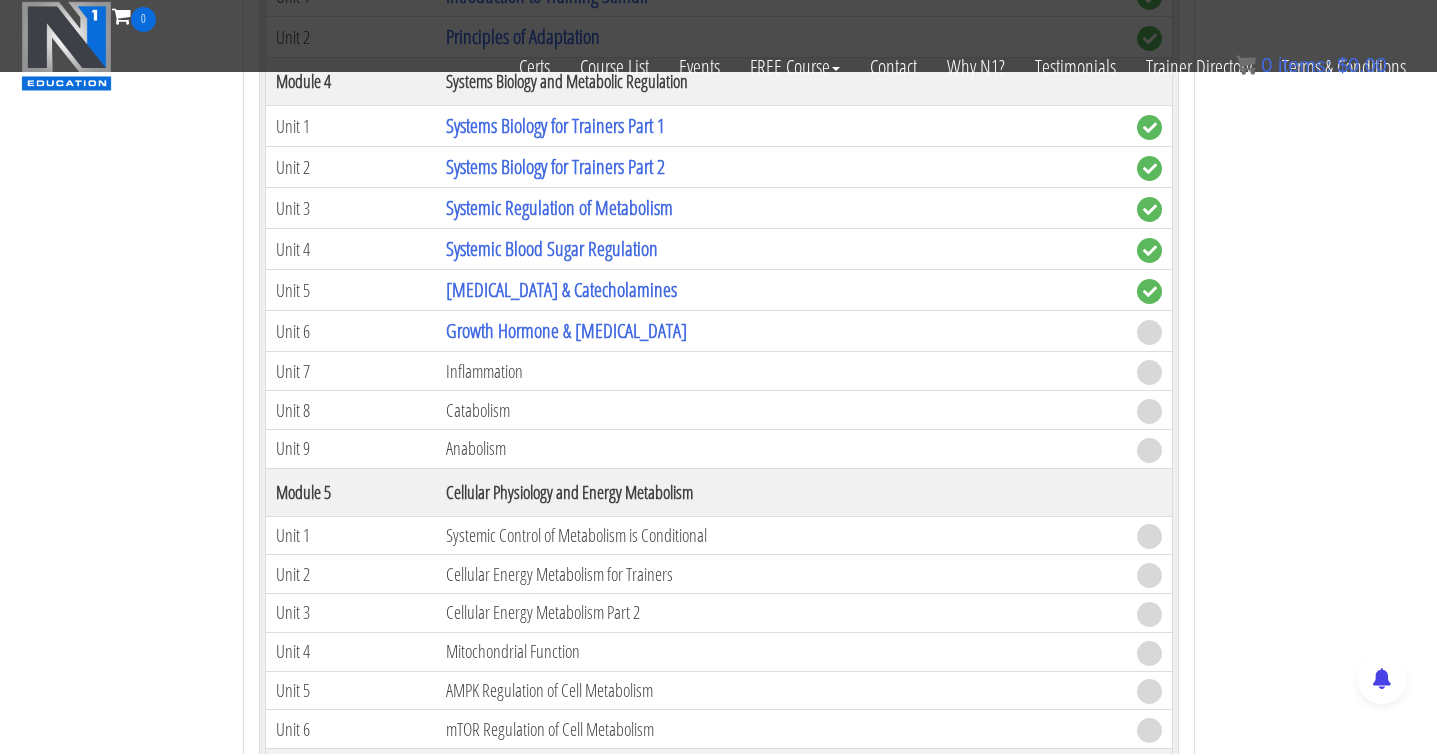 scroll, scrollTop: 7112, scrollLeft: 0, axis: vertical 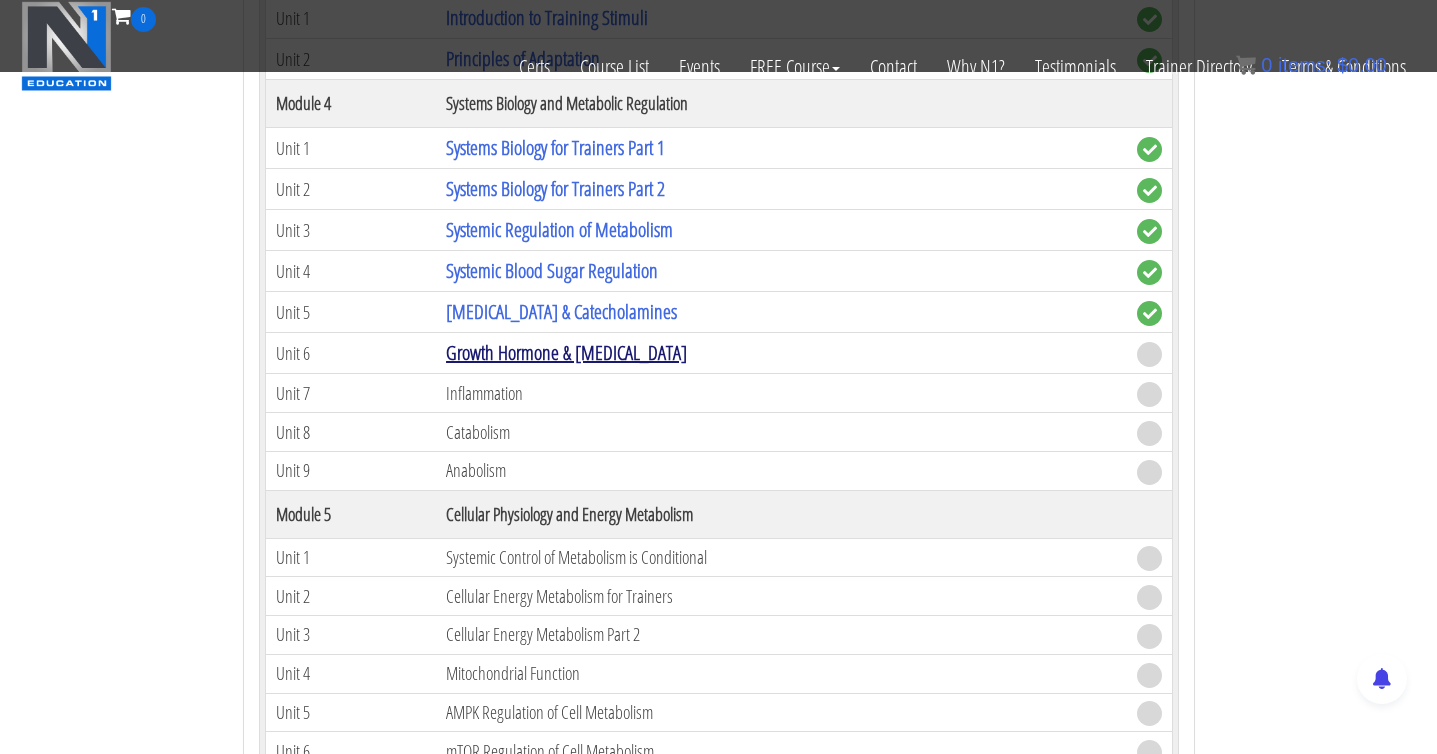 click on "Growth Hormone & Thyroid Hormone" at bounding box center [566, 352] 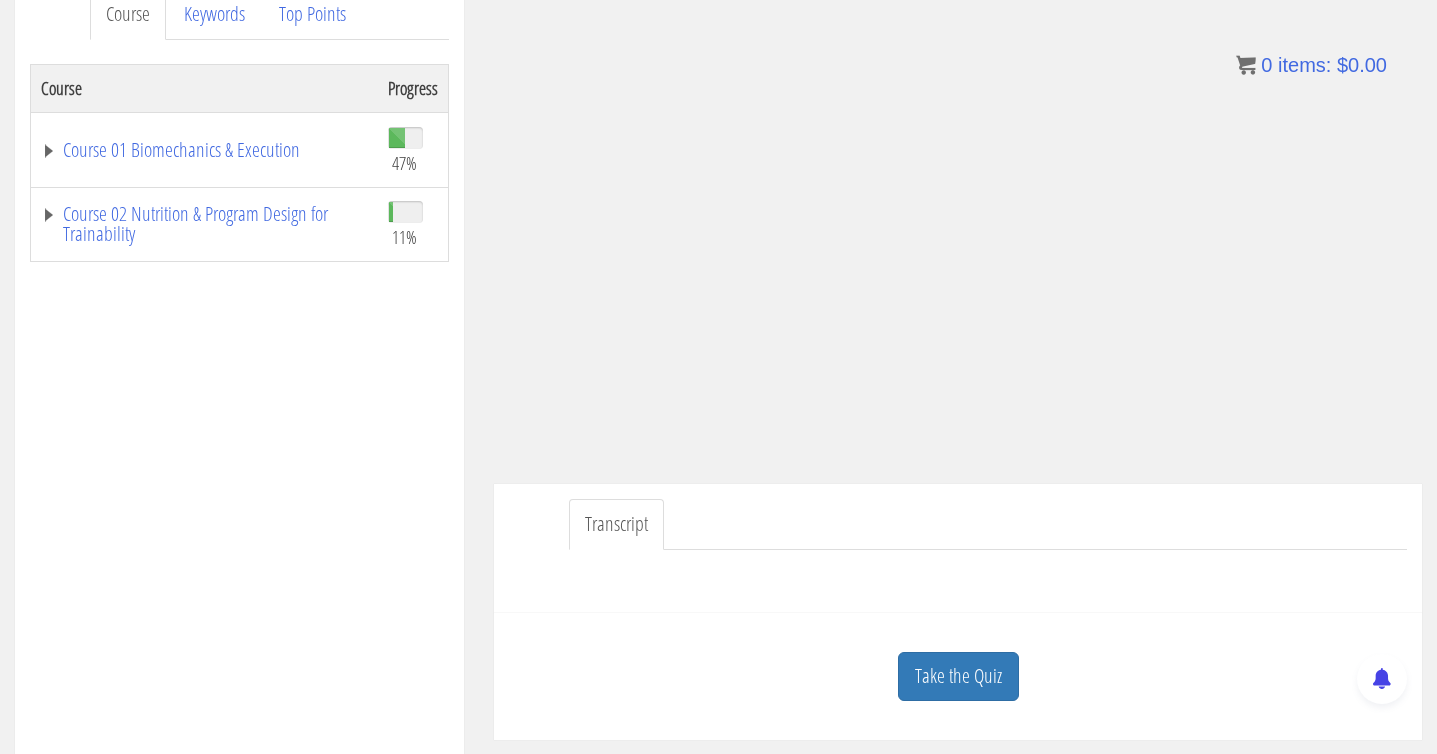 scroll, scrollTop: 393, scrollLeft: 0, axis: vertical 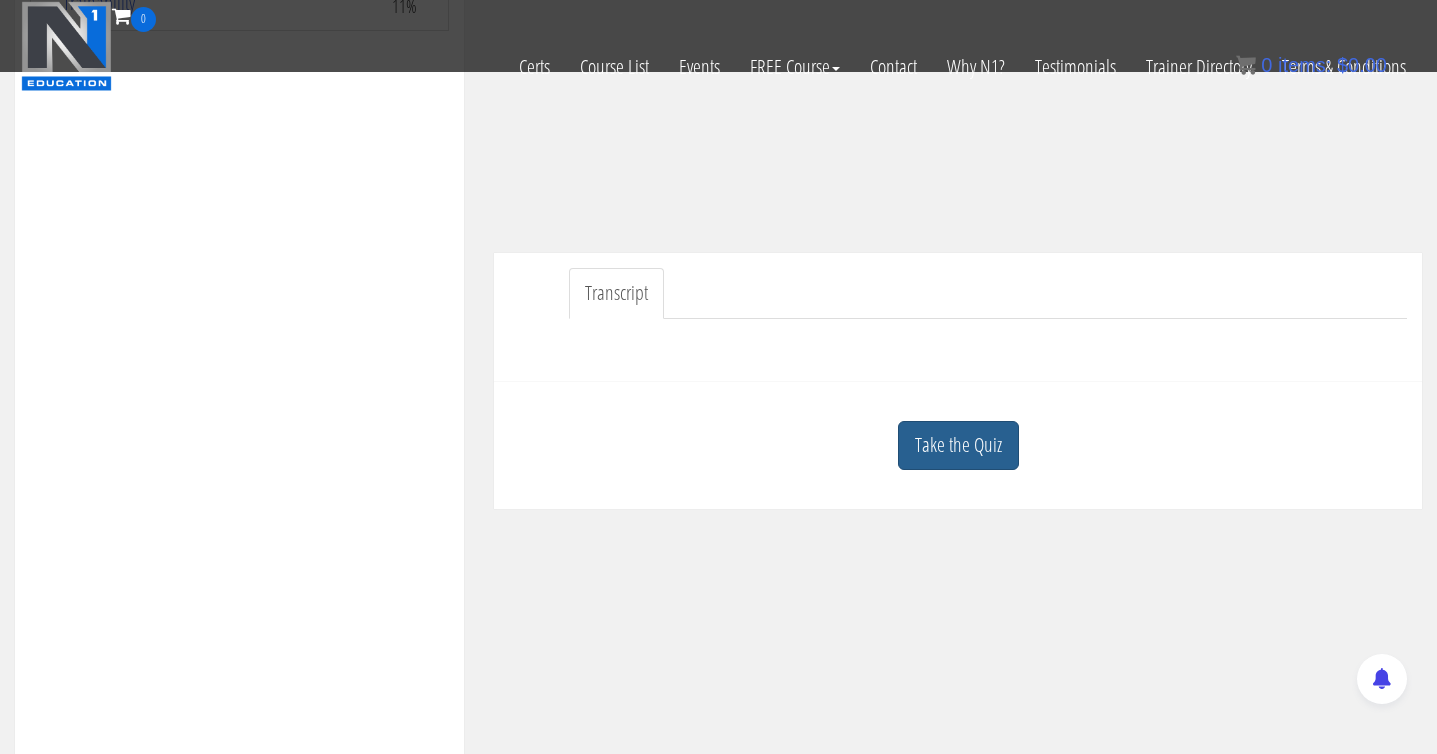 click on "Take the Quiz" at bounding box center (958, 445) 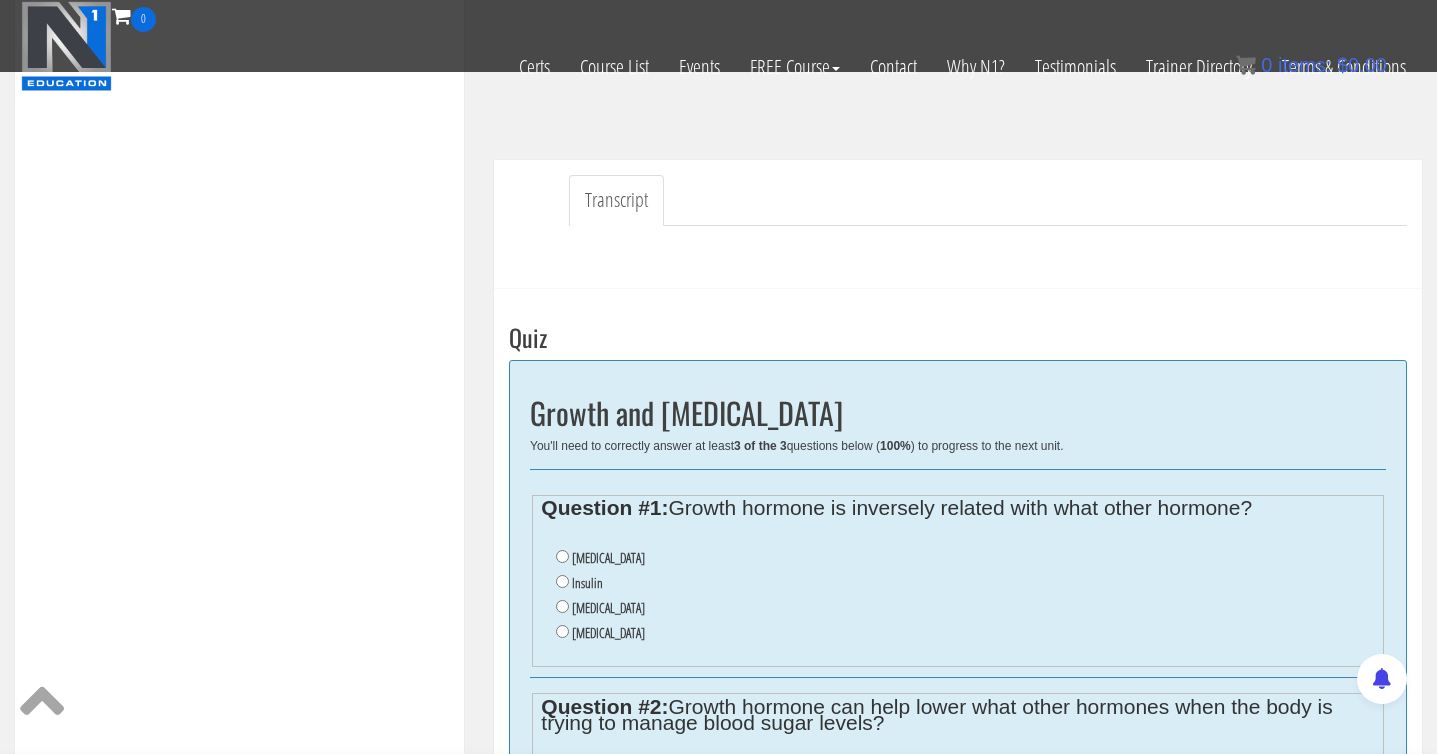 scroll, scrollTop: 627, scrollLeft: 0, axis: vertical 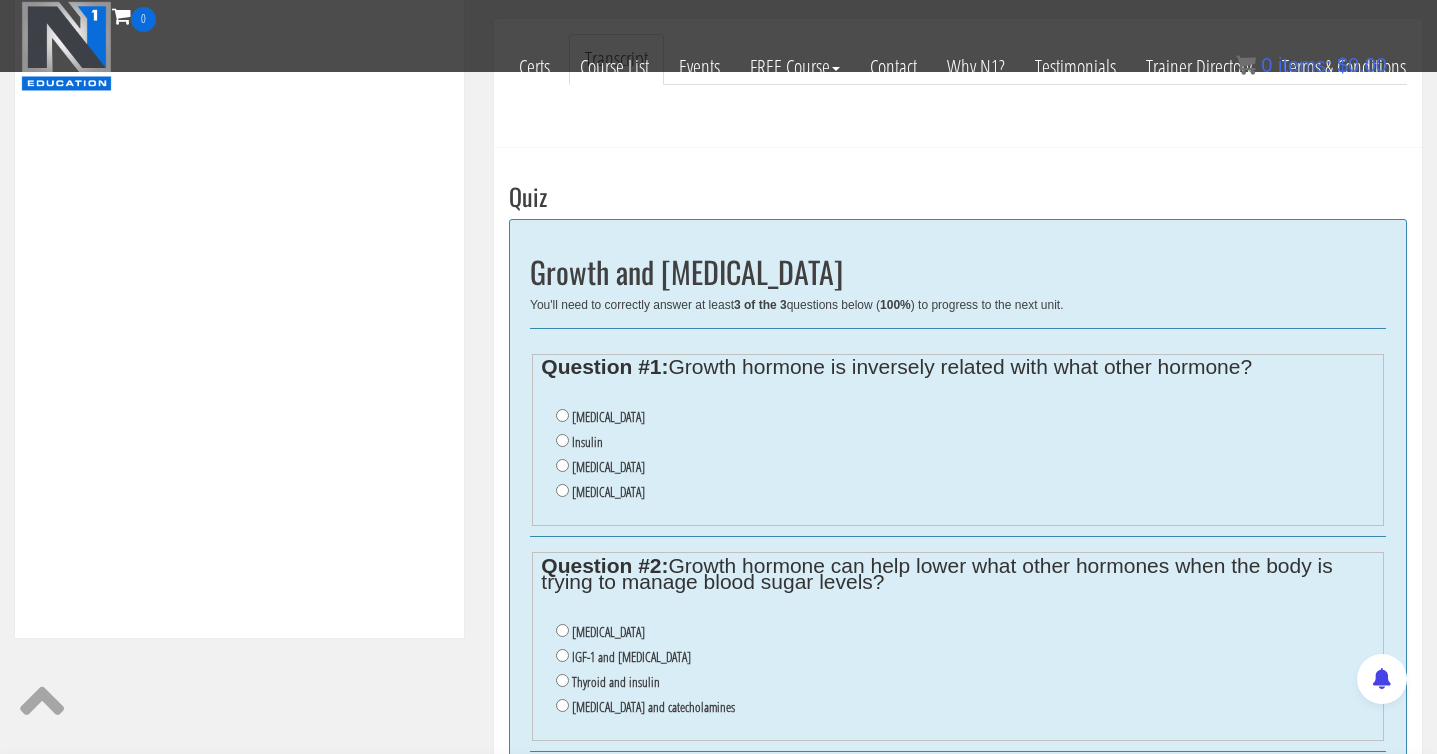 drag, startPoint x: 694, startPoint y: 363, endPoint x: 992, endPoint y: 375, distance: 298.24152 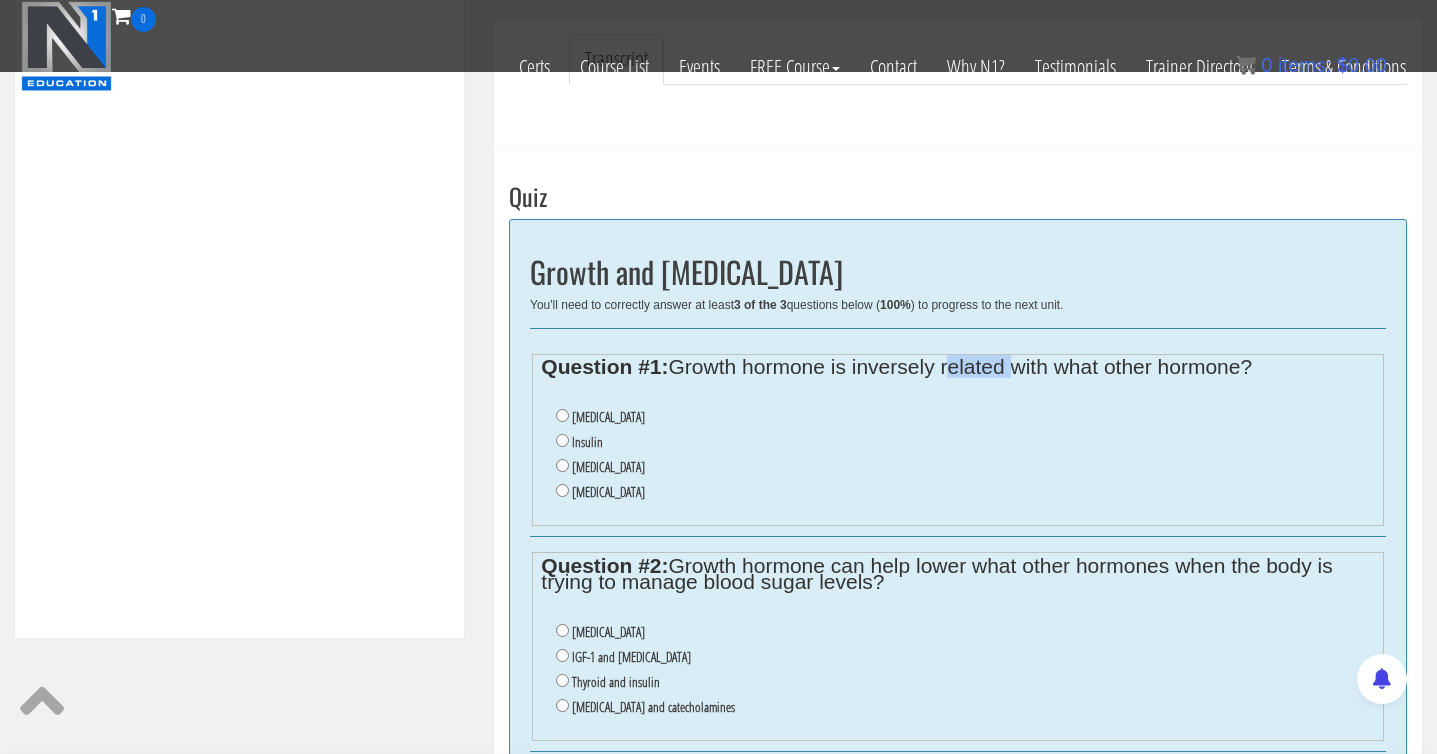 click on "Question #1:  Growth hormone is inversely related with what other hormone?" at bounding box center [957, 367] 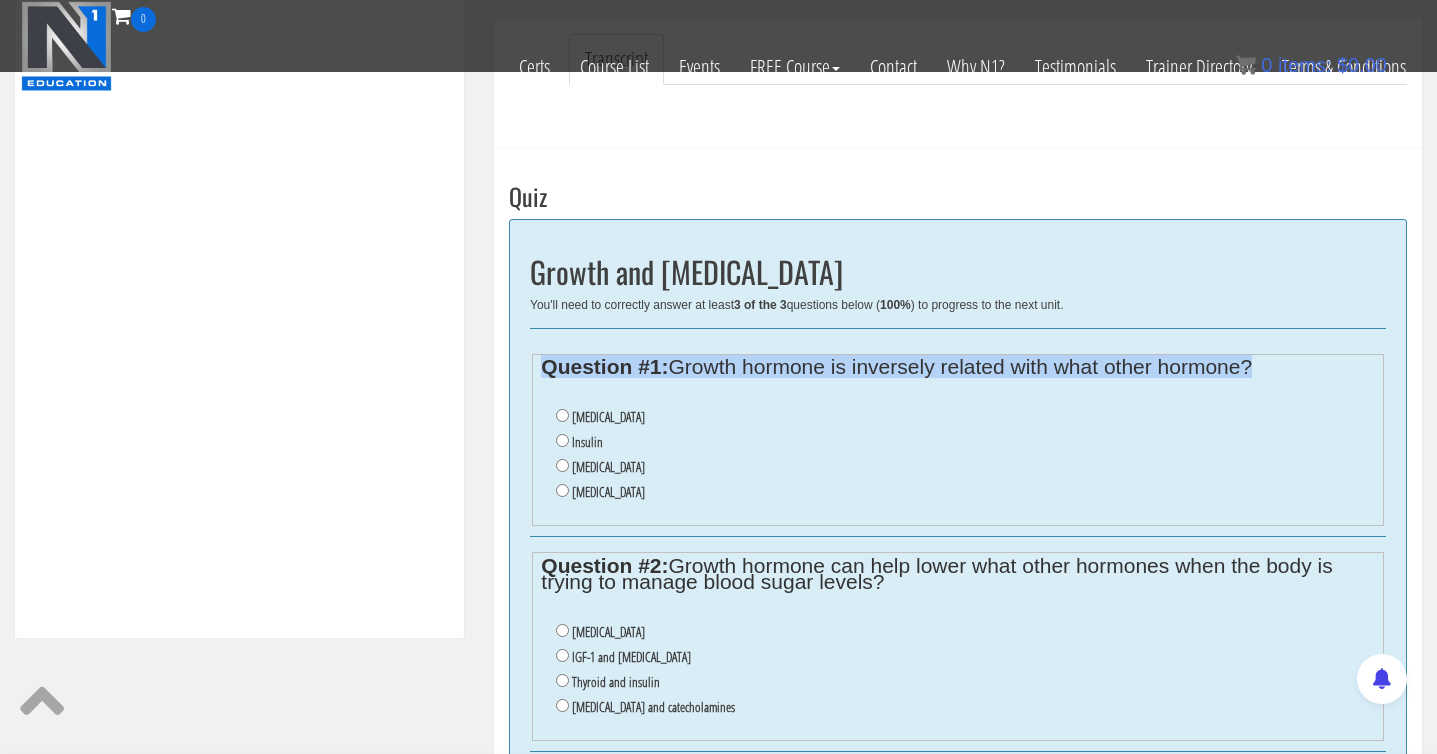 click on "Question #1:  Growth hormone is inversely related with what other hormone?" at bounding box center [957, 367] 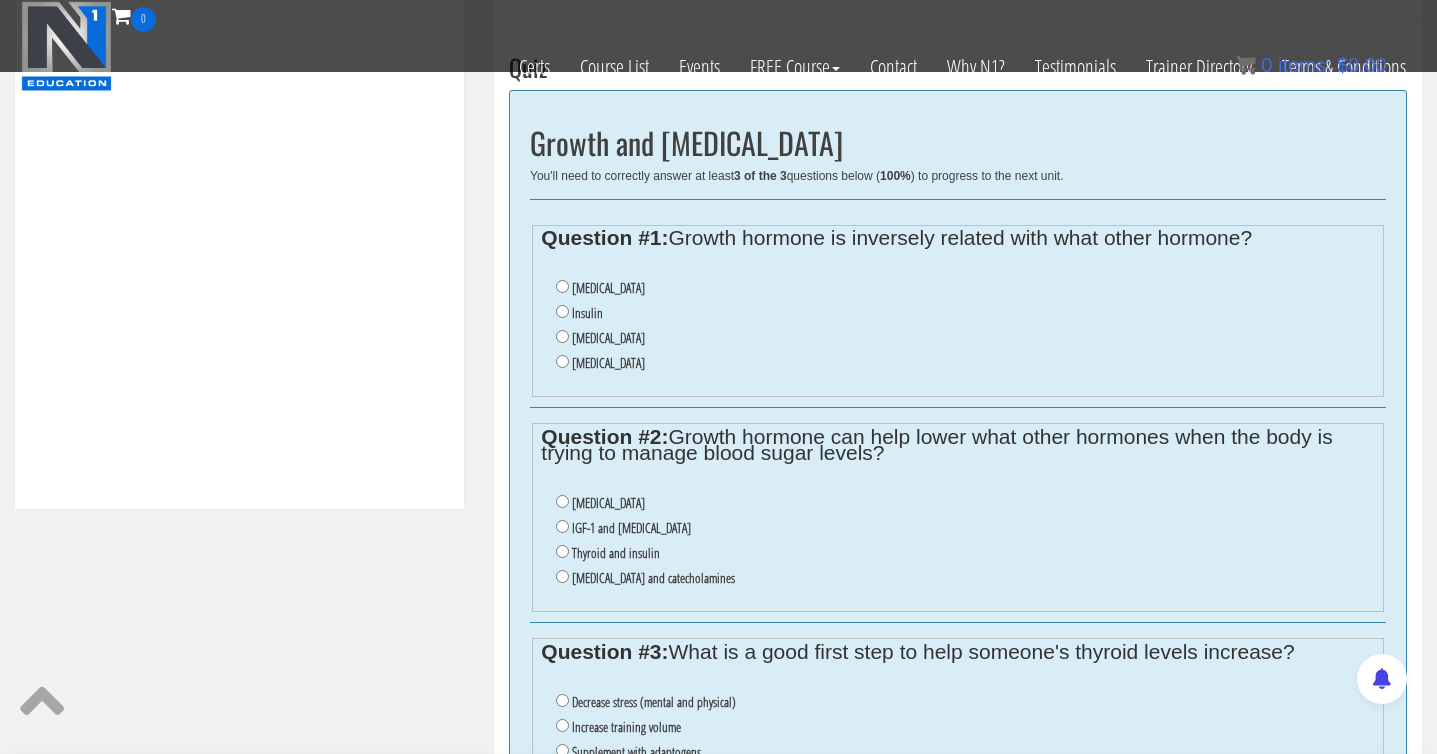 scroll, scrollTop: 755, scrollLeft: 0, axis: vertical 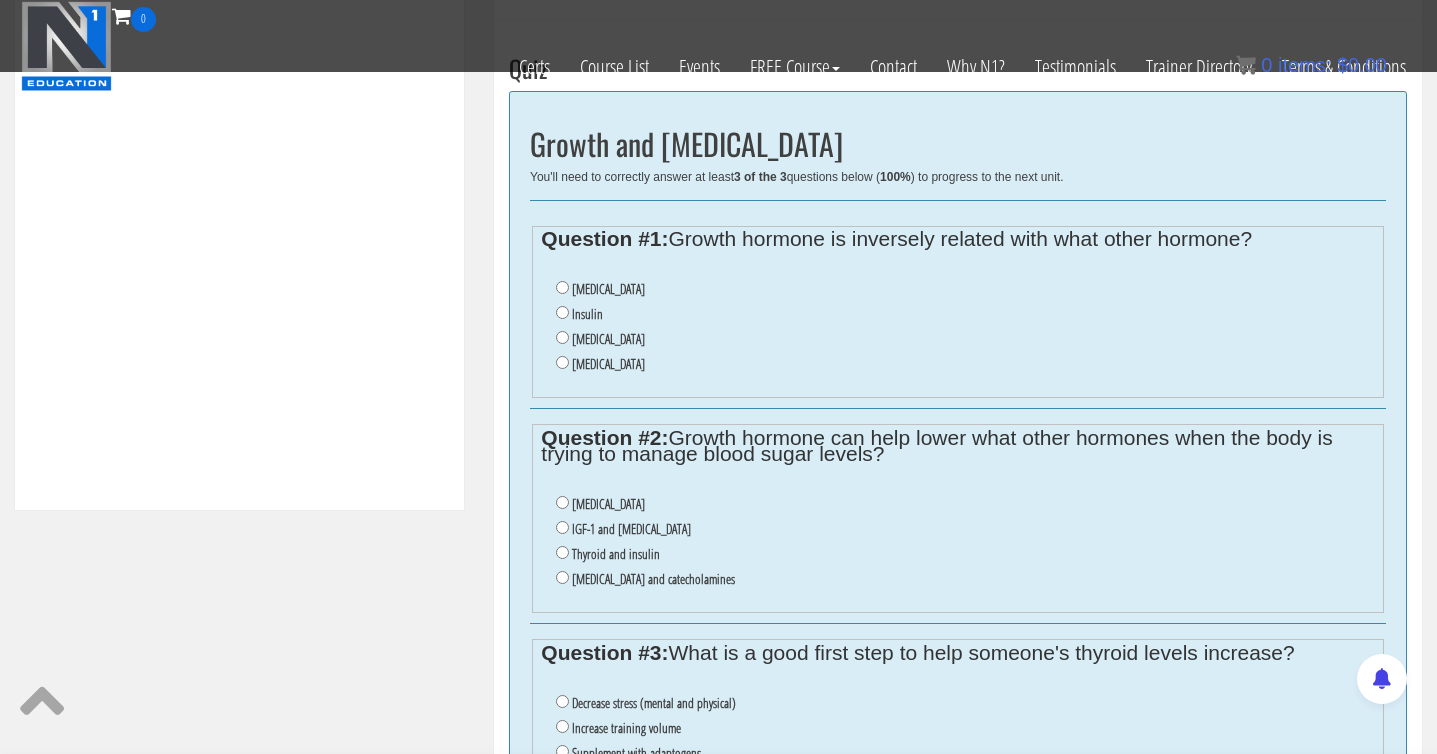 click on "Cortisol" at bounding box center [965, 289] 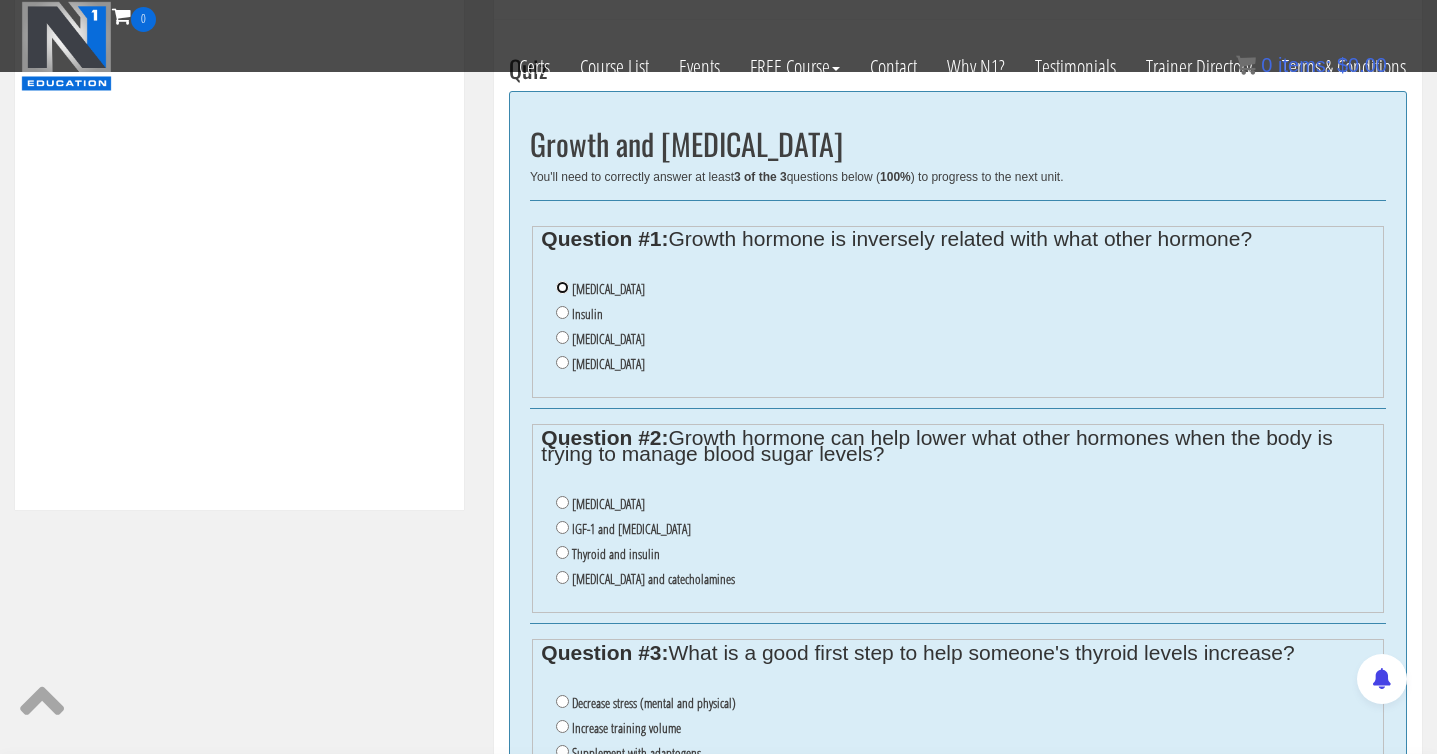click on "Cortisol" at bounding box center [562, 287] 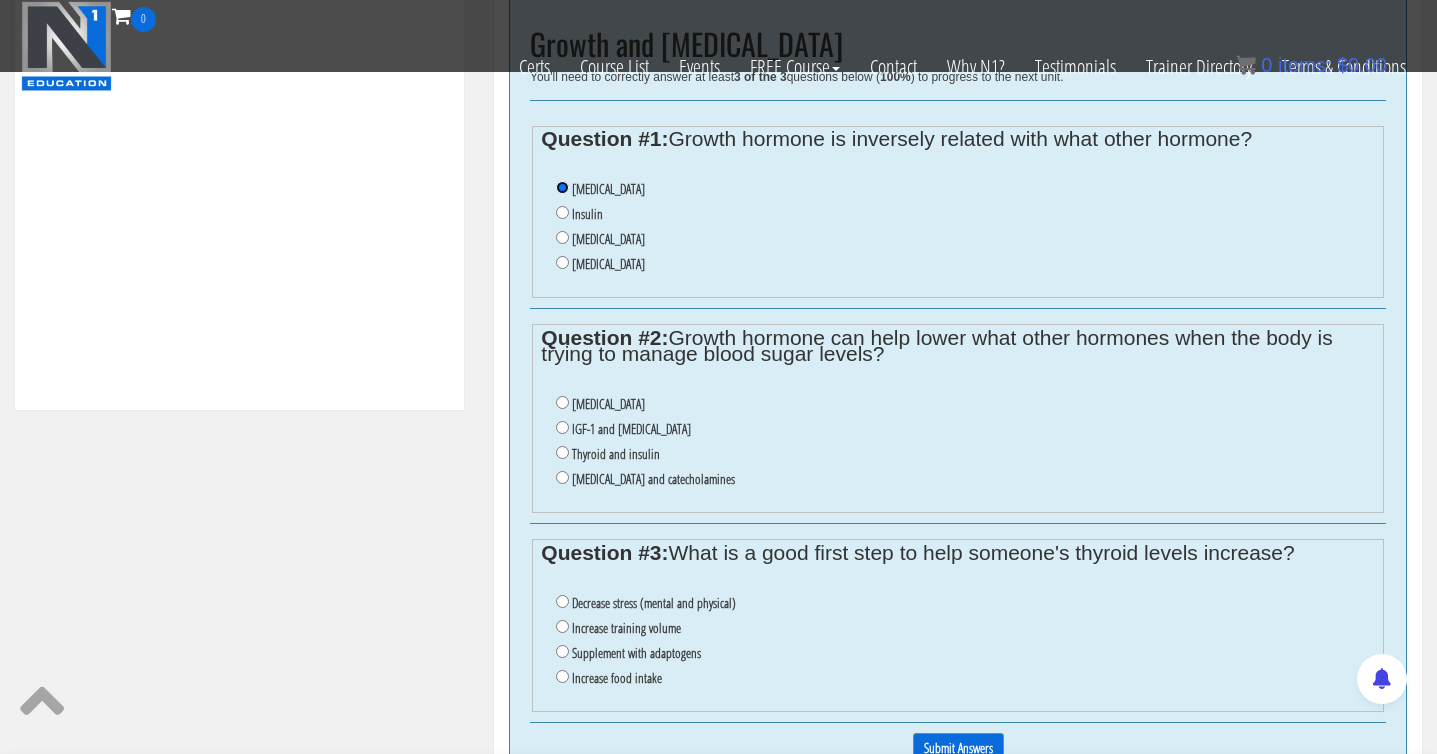 scroll, scrollTop: 950, scrollLeft: 0, axis: vertical 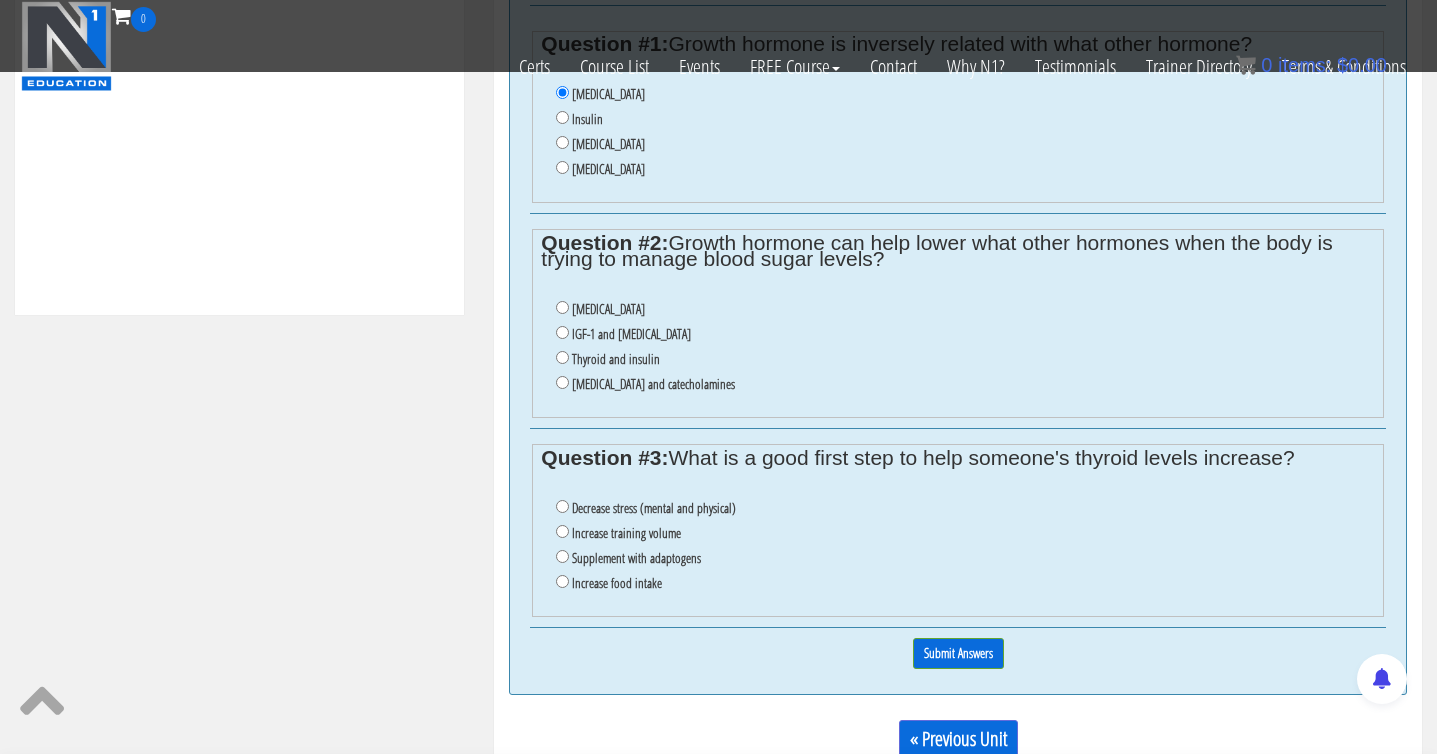 click on "Thyroid and insulin" at bounding box center (616, 359) 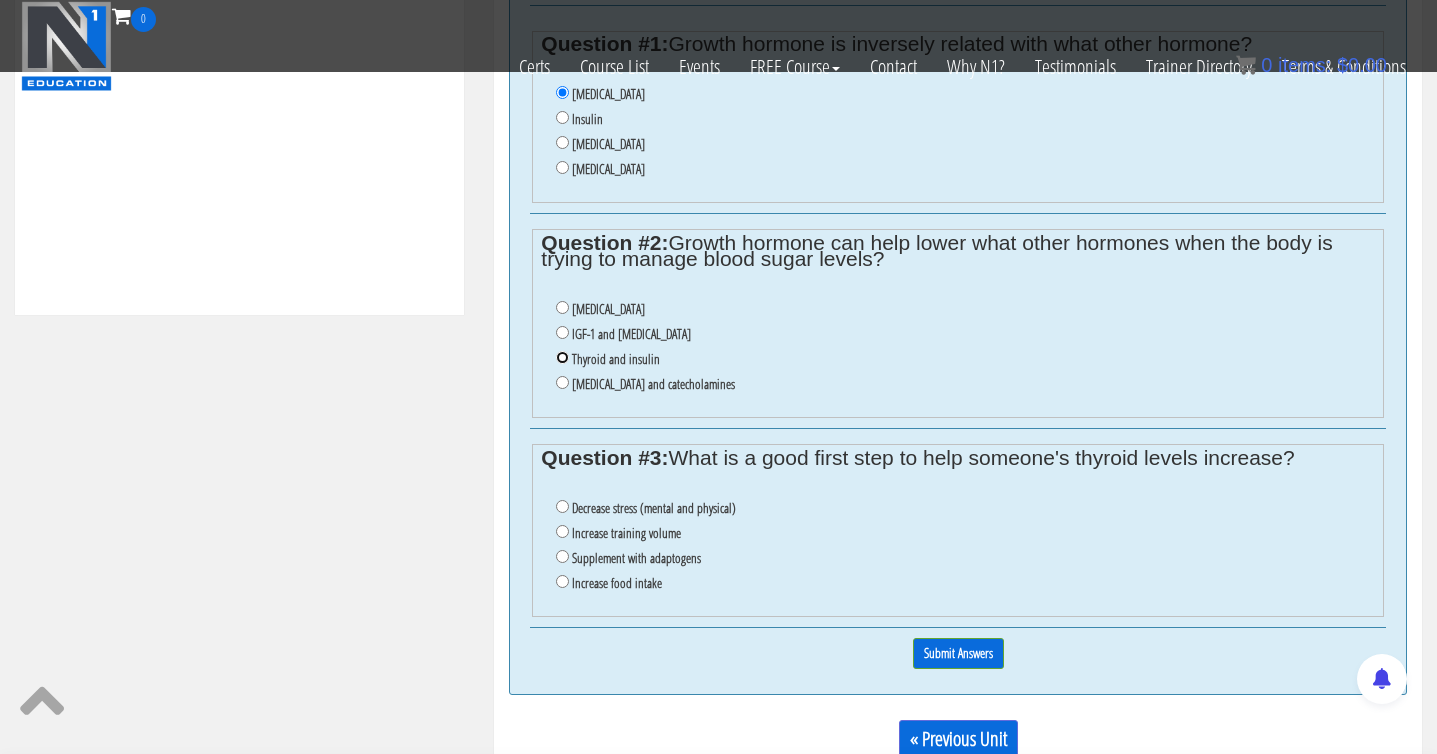 click on "Thyroid and insulin" at bounding box center [562, 357] 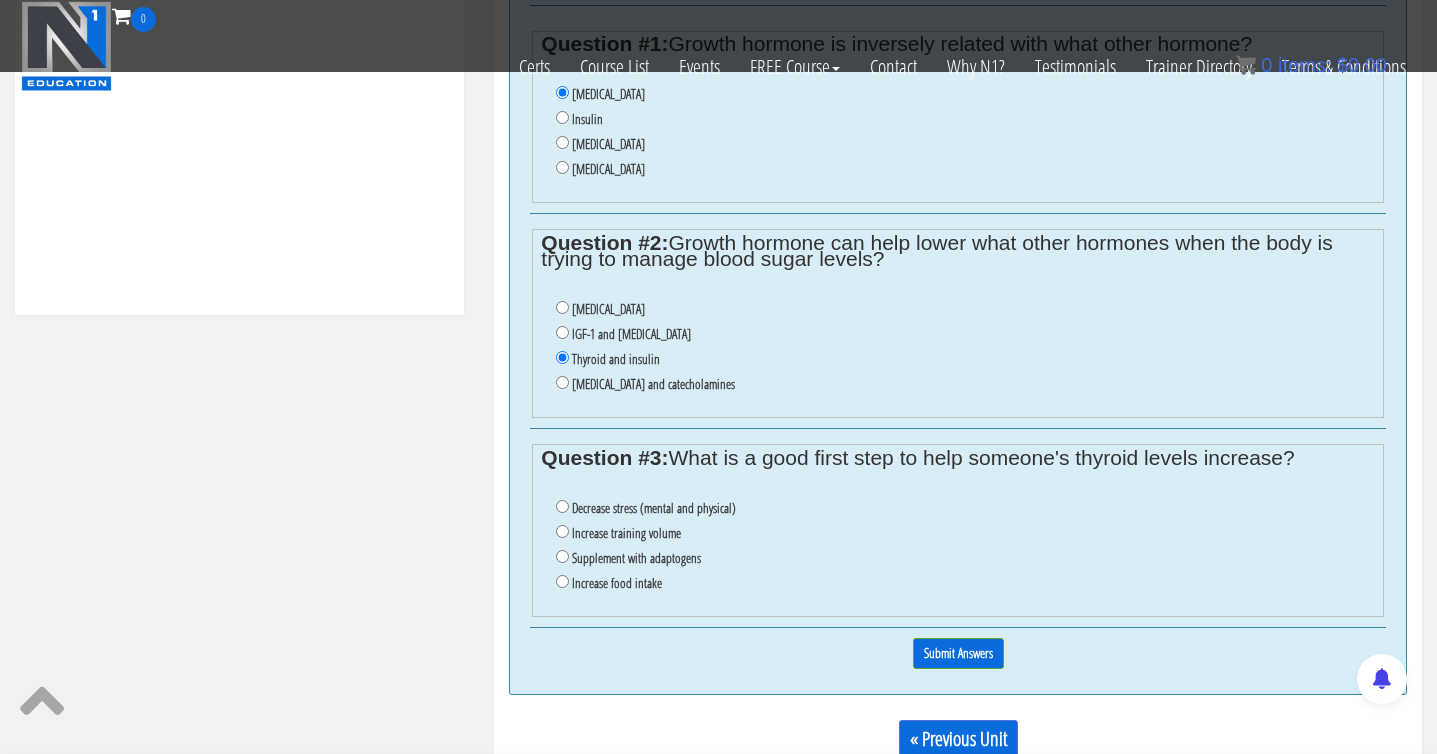 click on "Decrease stress (mental and physical)" at bounding box center (654, 508) 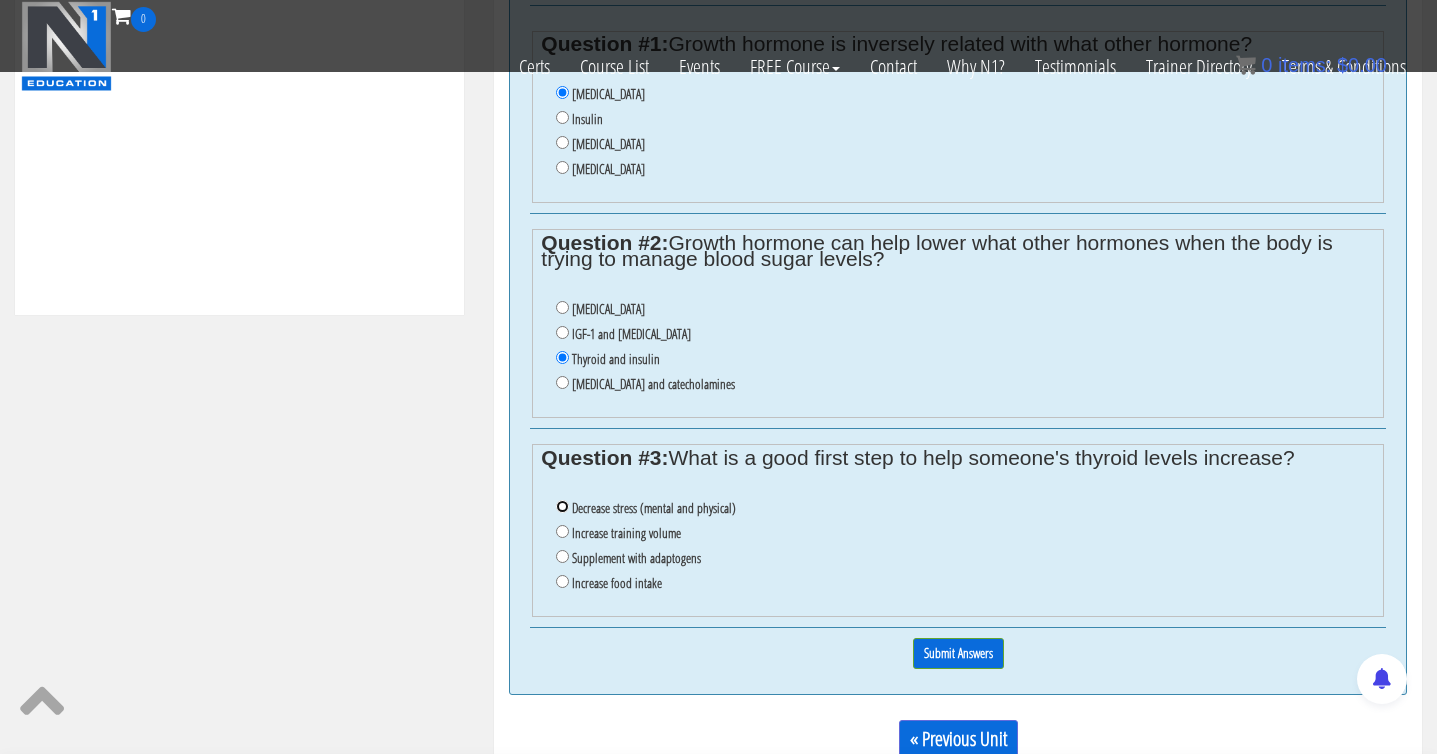 click on "Decrease stress (mental and physical)" at bounding box center [562, 506] 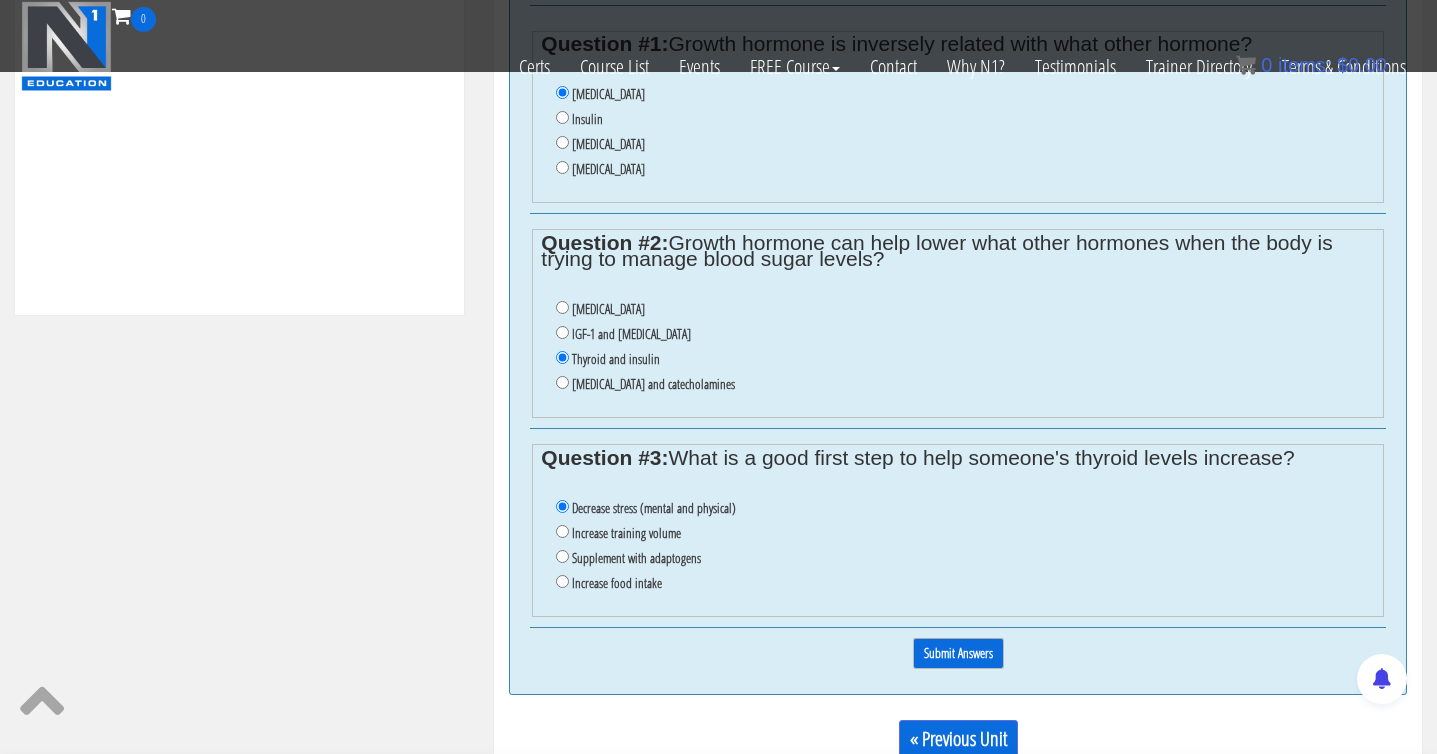 click on "Submit Answers" at bounding box center [958, 653] 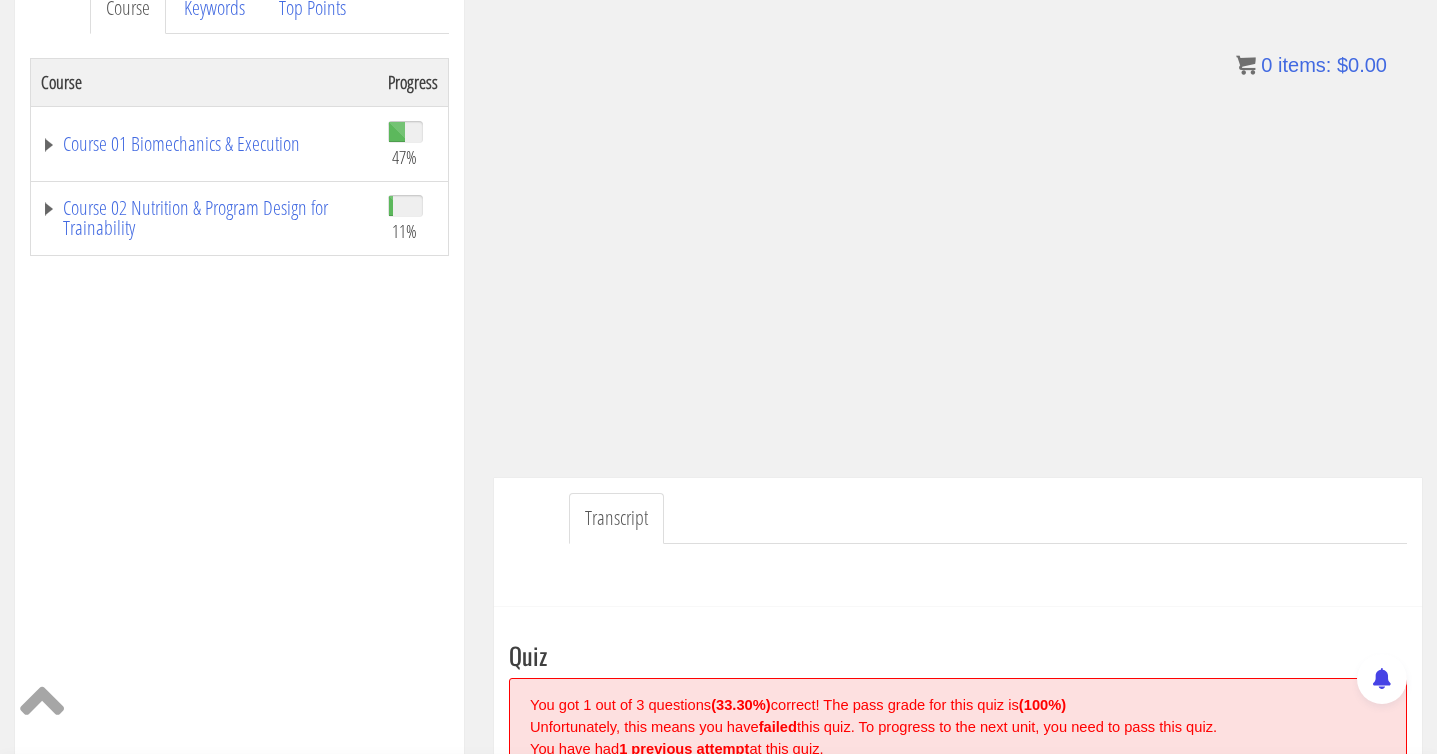 scroll, scrollTop: 85, scrollLeft: 0, axis: vertical 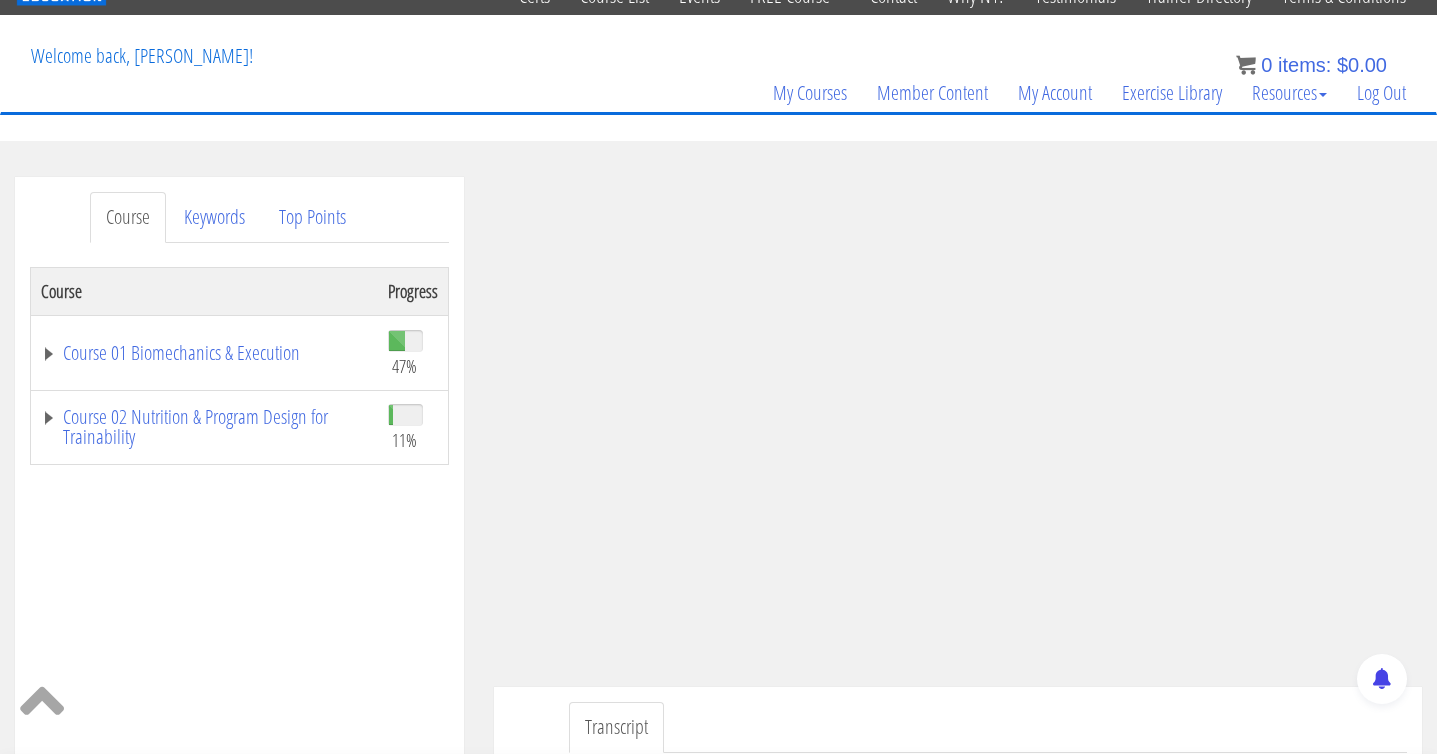 click on "Transcript" at bounding box center [988, 727] 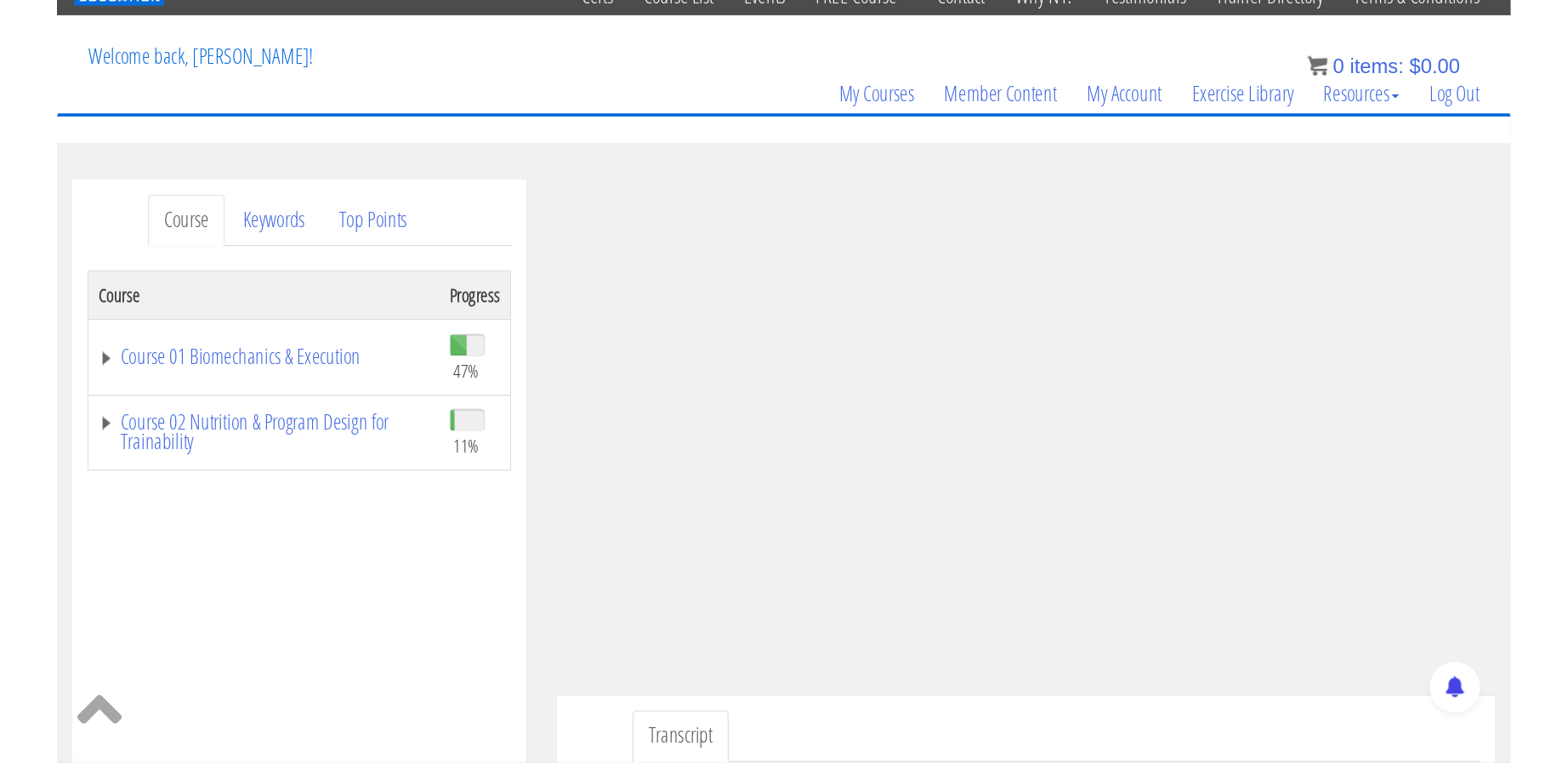 scroll, scrollTop: 73, scrollLeft: 0, axis: vertical 